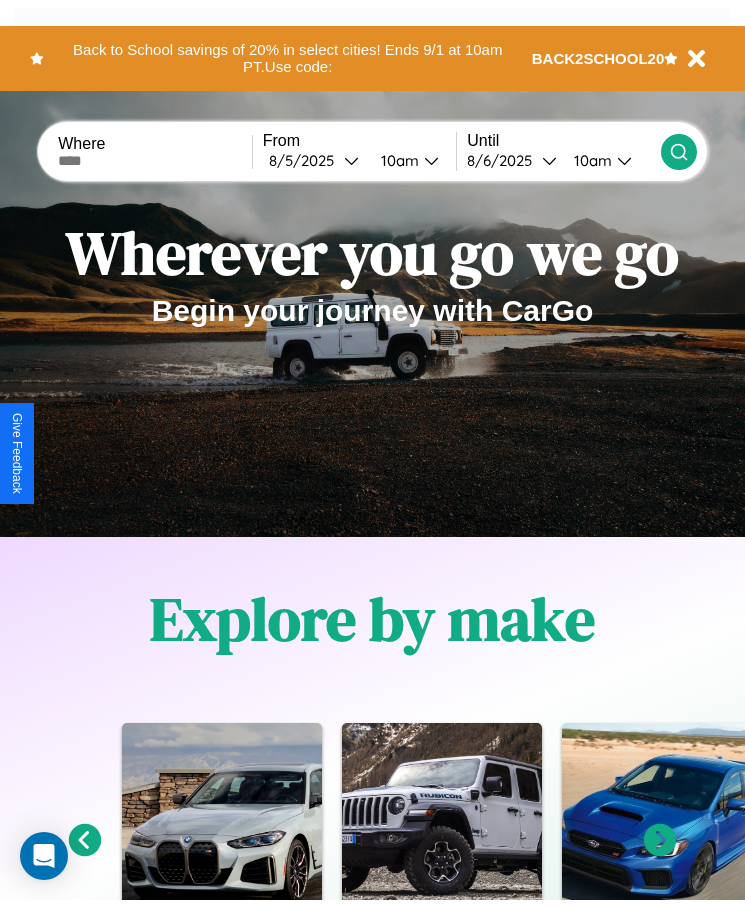 scroll, scrollTop: 0, scrollLeft: 0, axis: both 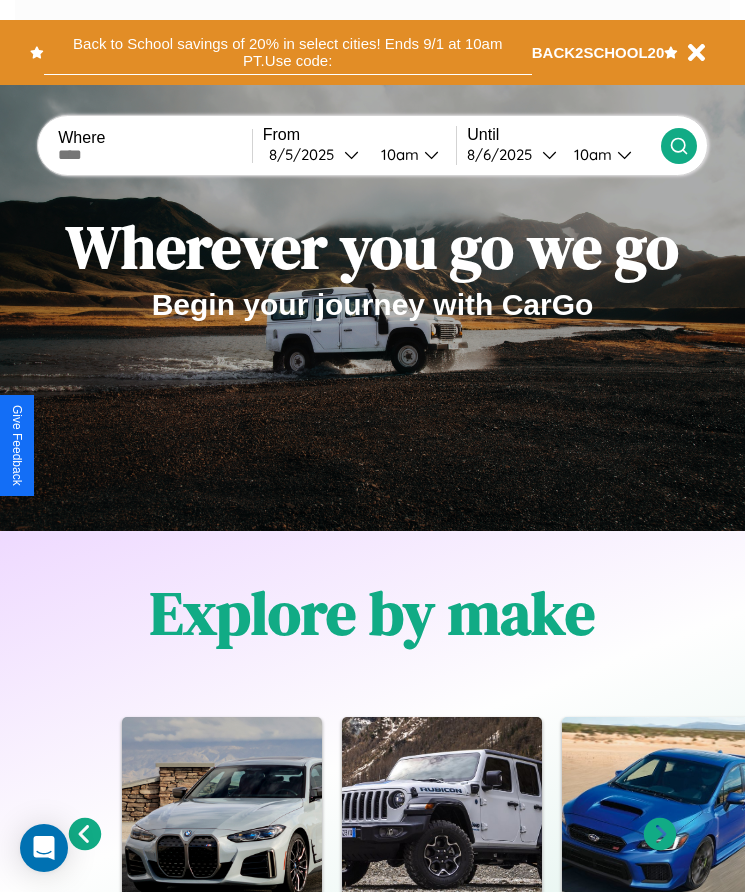 click on "Back to School savings of 20% in select cities! Ends 9/1 at 10am PT.  Use code:" at bounding box center [288, 52] 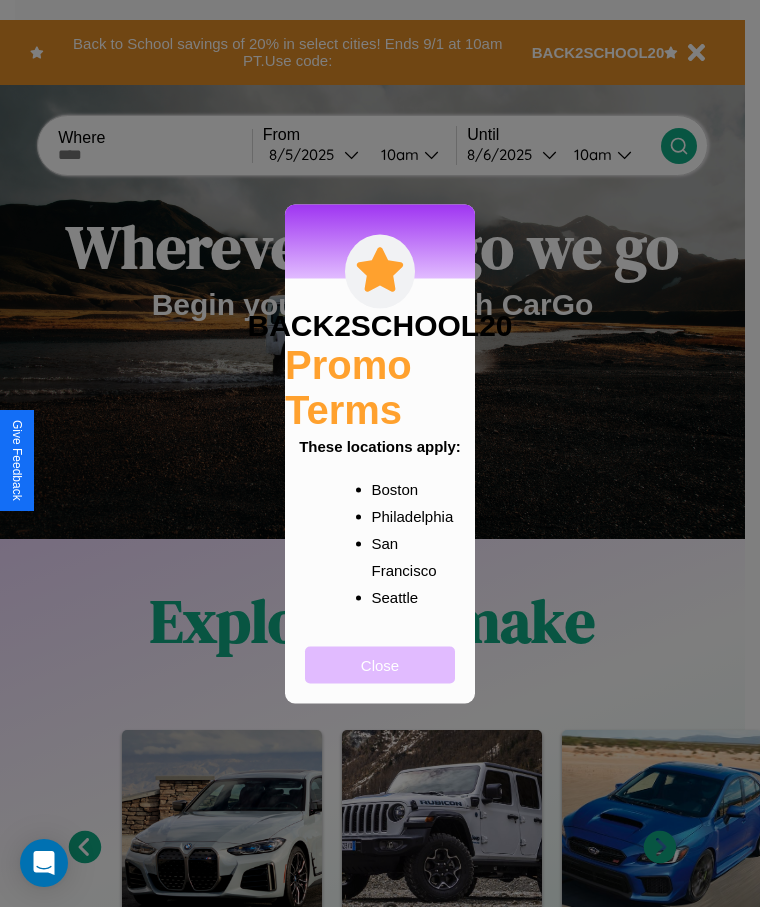 click on "Close" at bounding box center [380, 664] 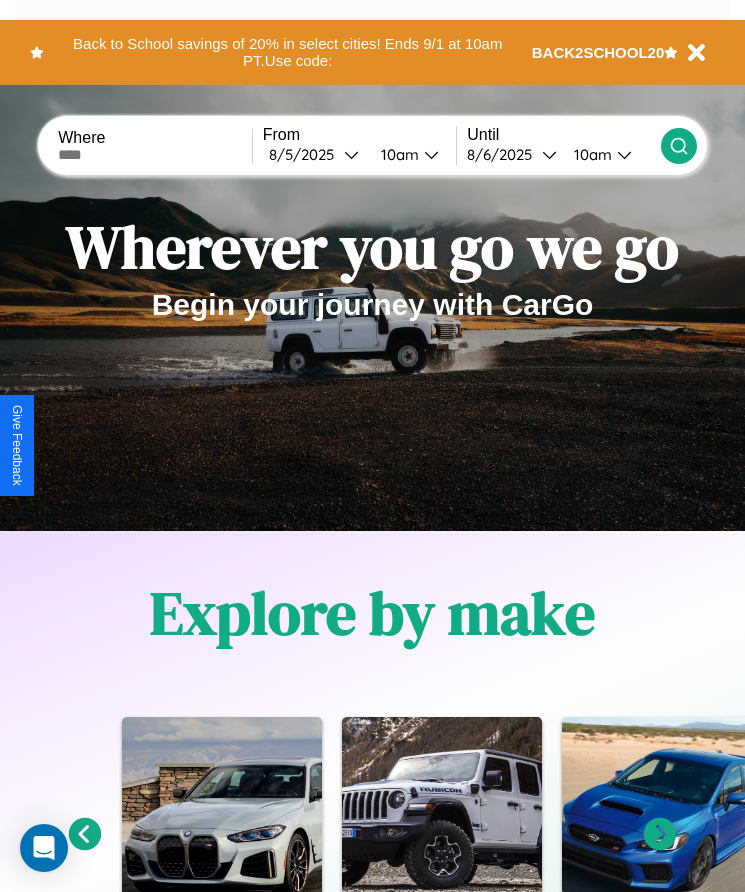 click at bounding box center (155, 155) 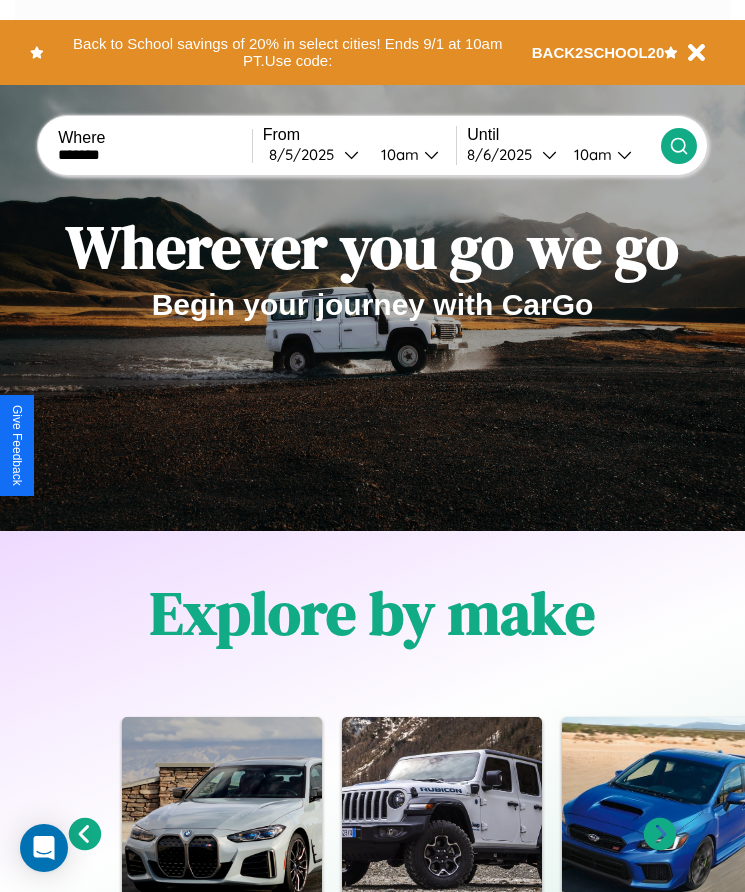 type on "*******" 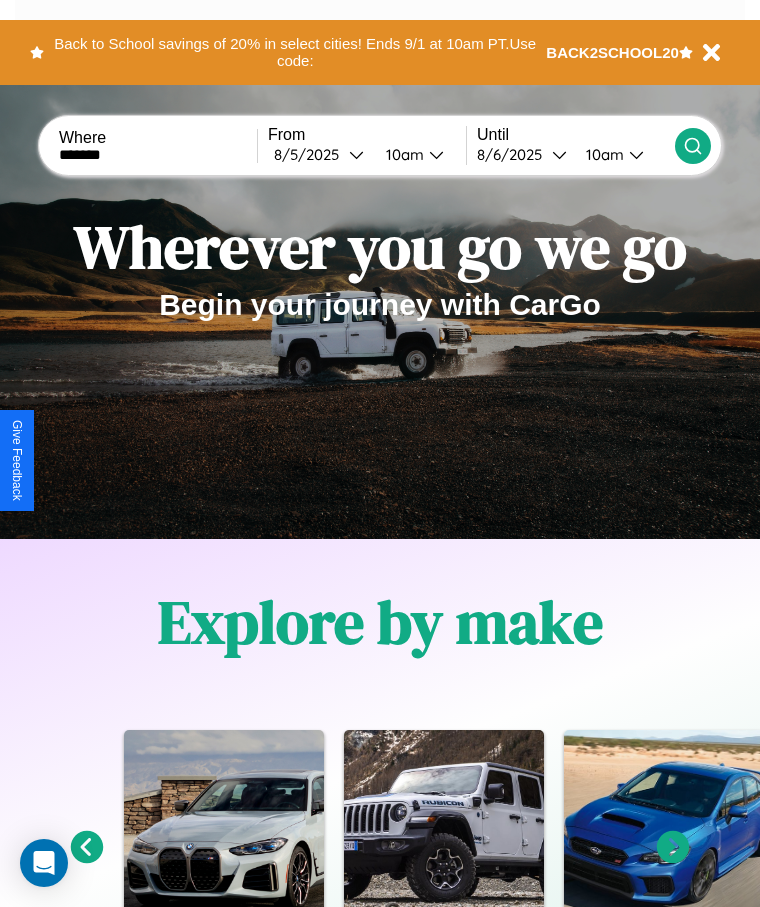 select on "*" 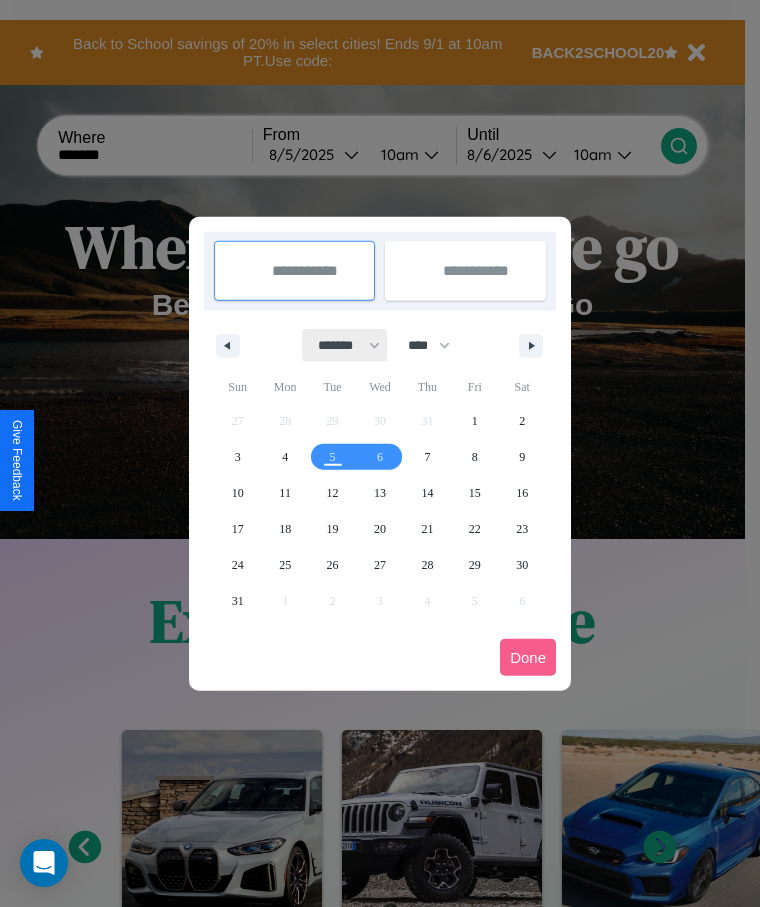 click on "******* ******** ***** ***** *** **** **** ****** ********* ******* ******** ********" at bounding box center (345, 345) 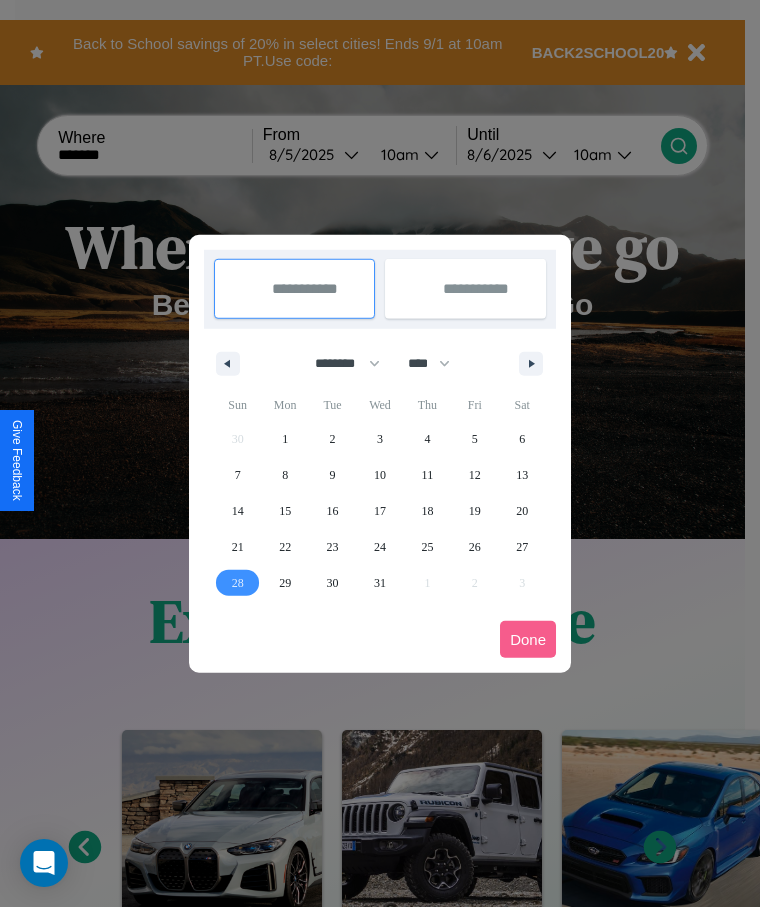 click on "28" at bounding box center (238, 583) 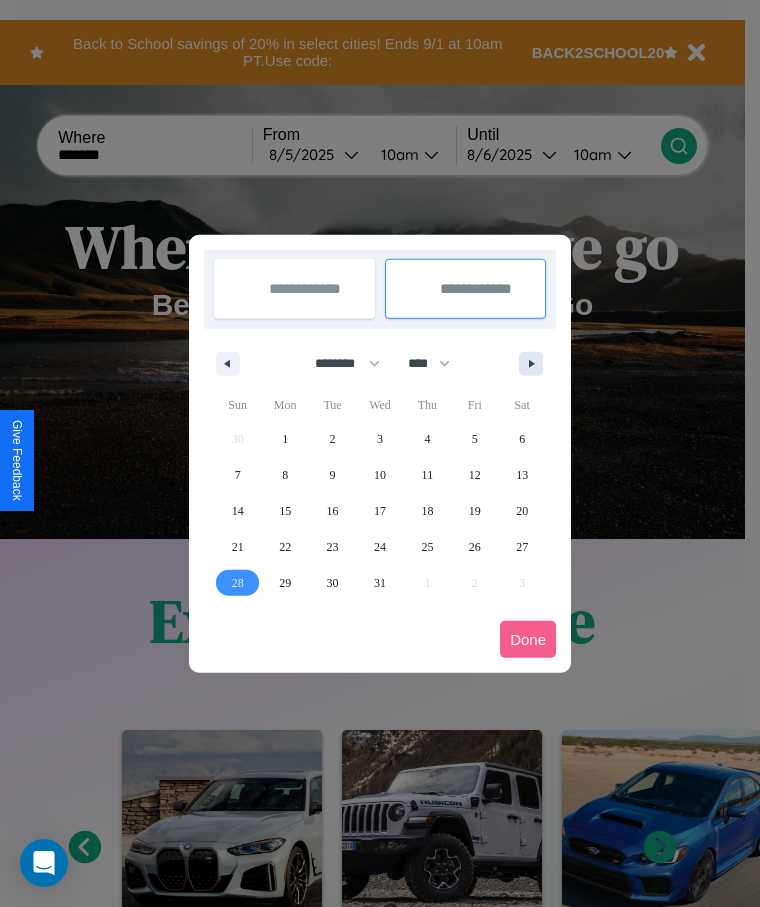 click at bounding box center (535, 364) 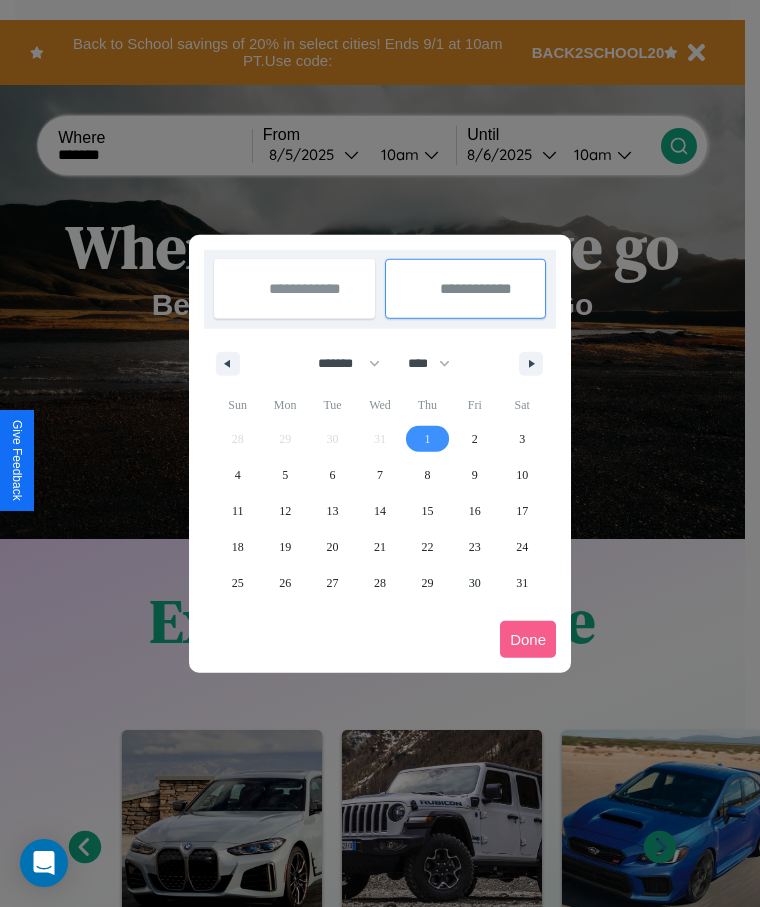 click on "1" at bounding box center [427, 439] 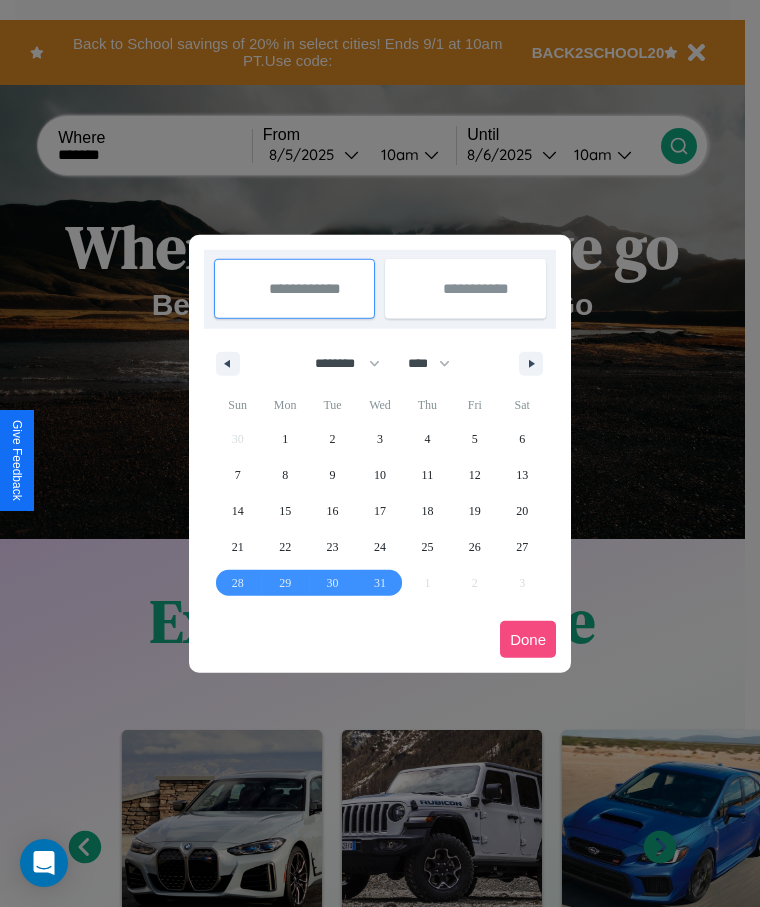 click on "Done" at bounding box center [528, 639] 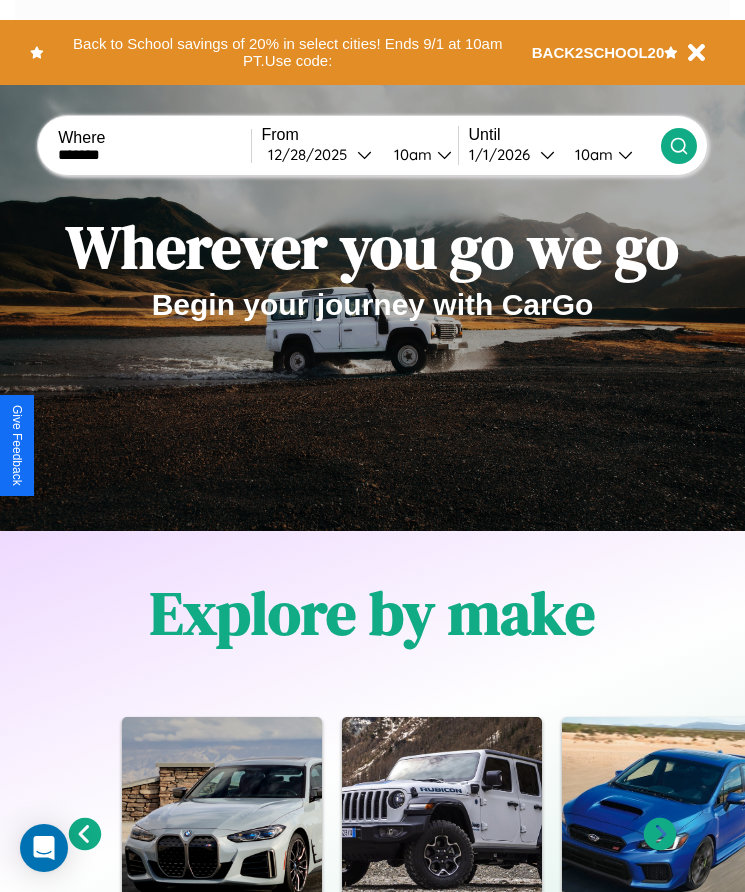 click 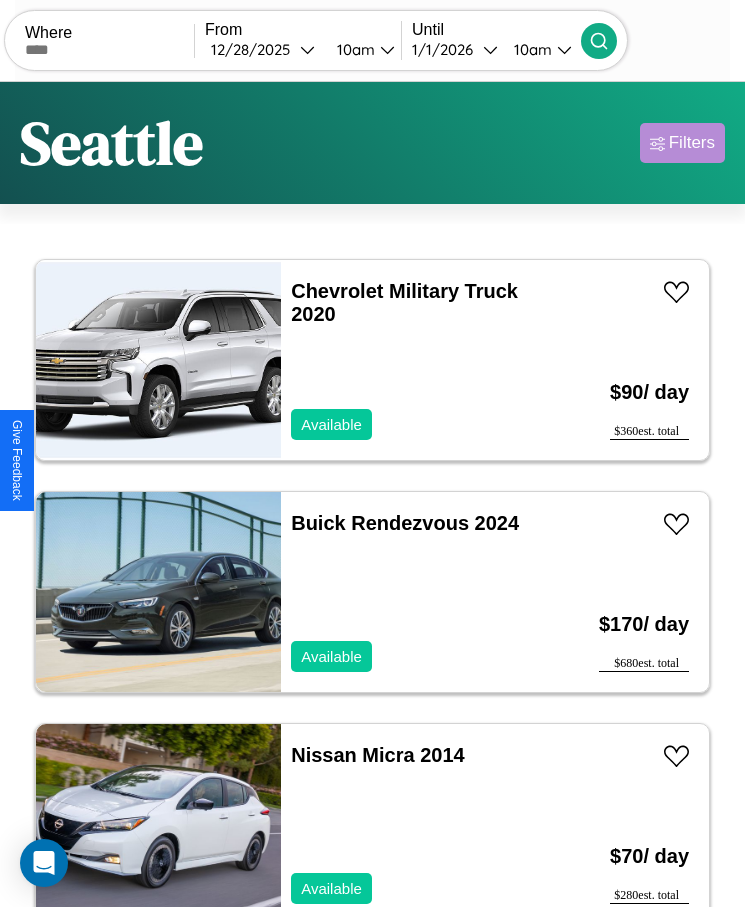 click on "Filters" at bounding box center (692, 143) 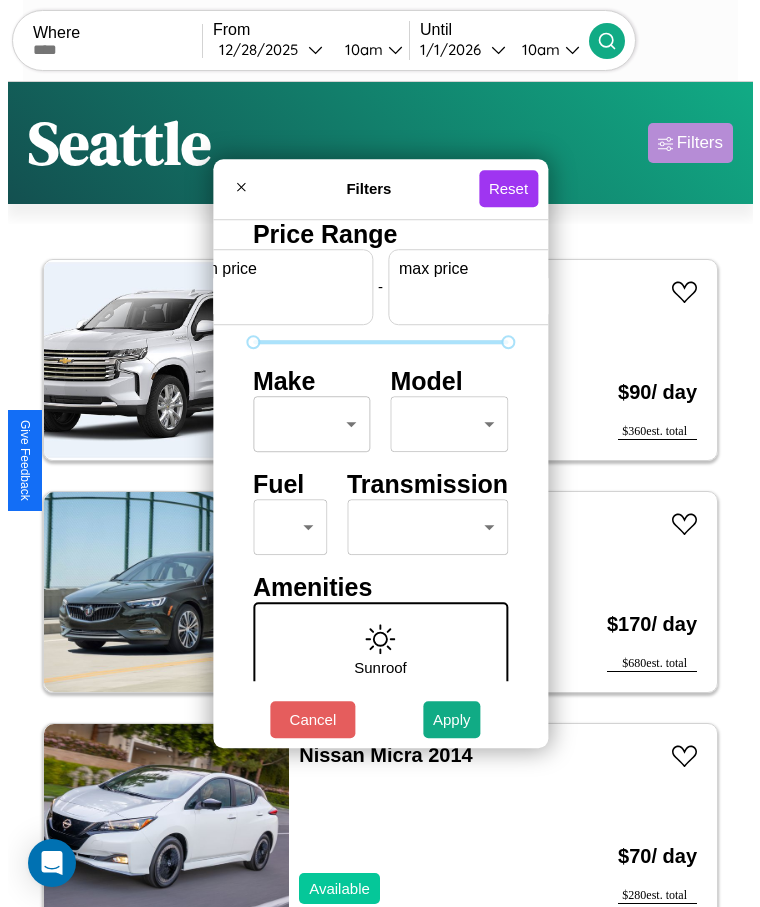 scroll, scrollTop: 0, scrollLeft: 74, axis: horizontal 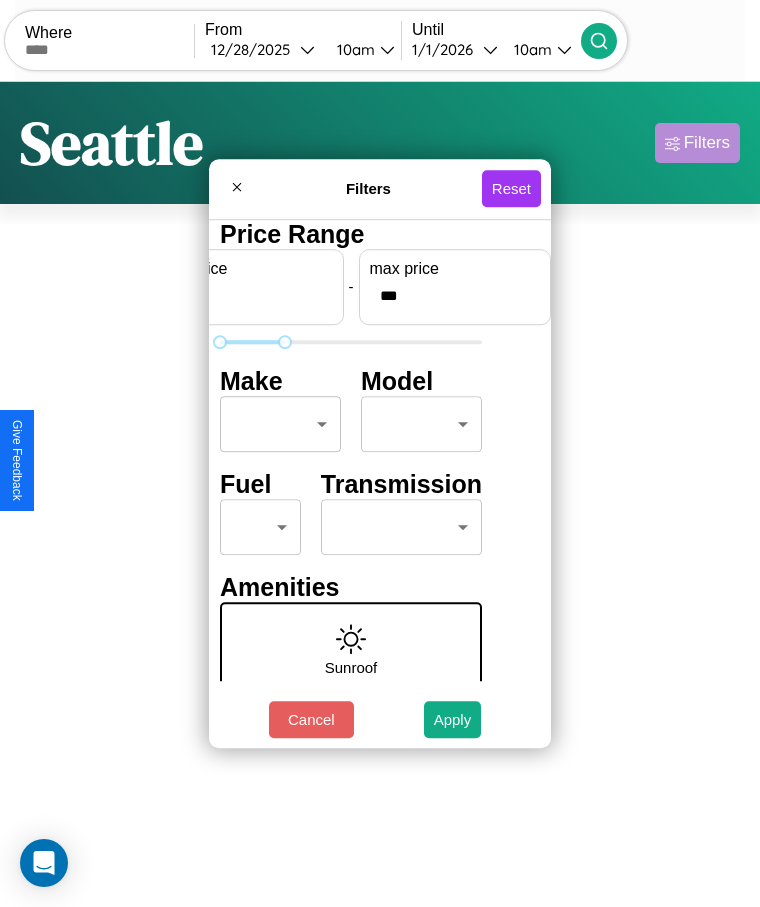 type on "***" 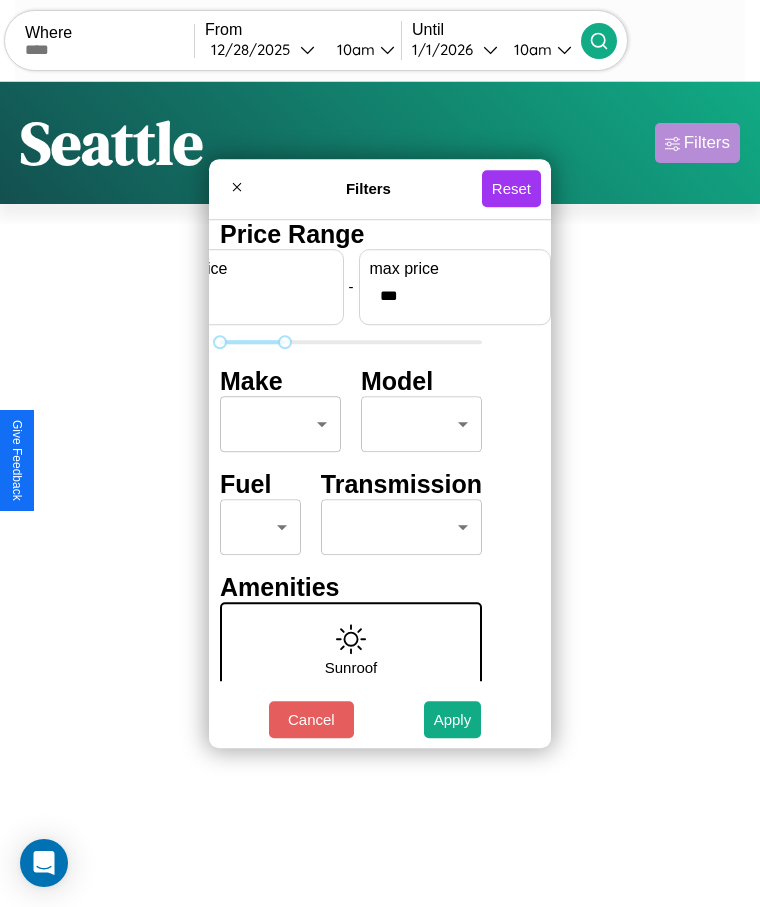 scroll, scrollTop: 0, scrollLeft: 0, axis: both 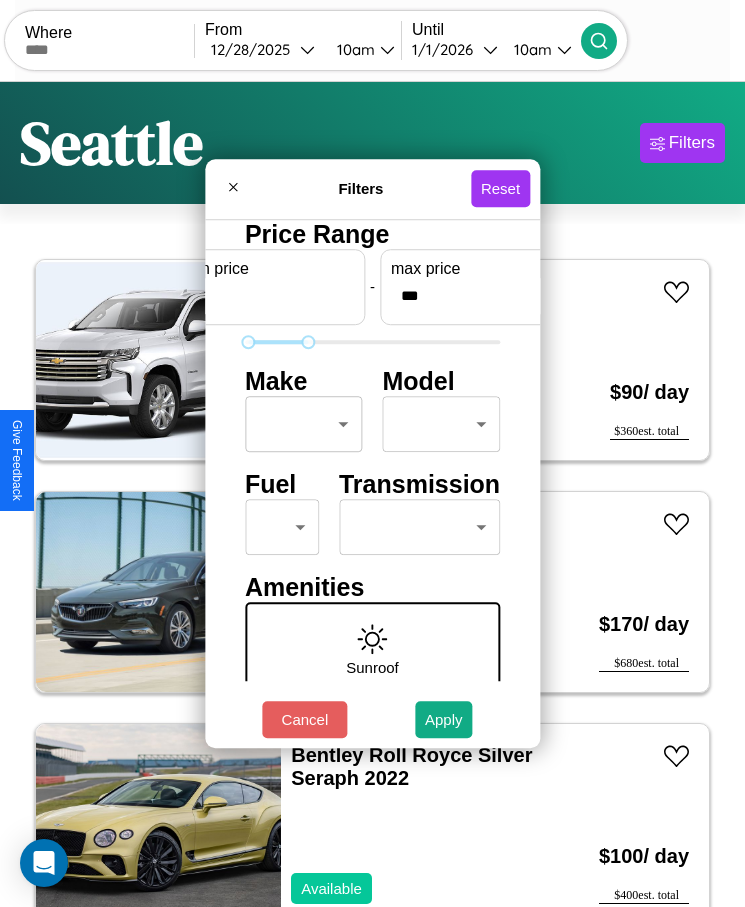 type on "*" 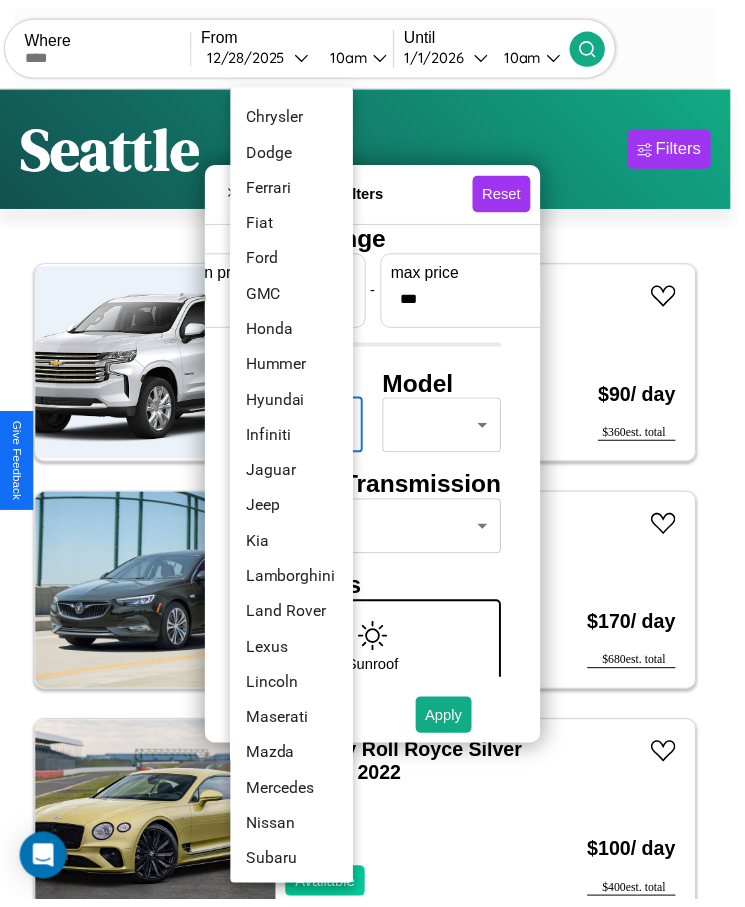 scroll, scrollTop: 501, scrollLeft: 0, axis: vertical 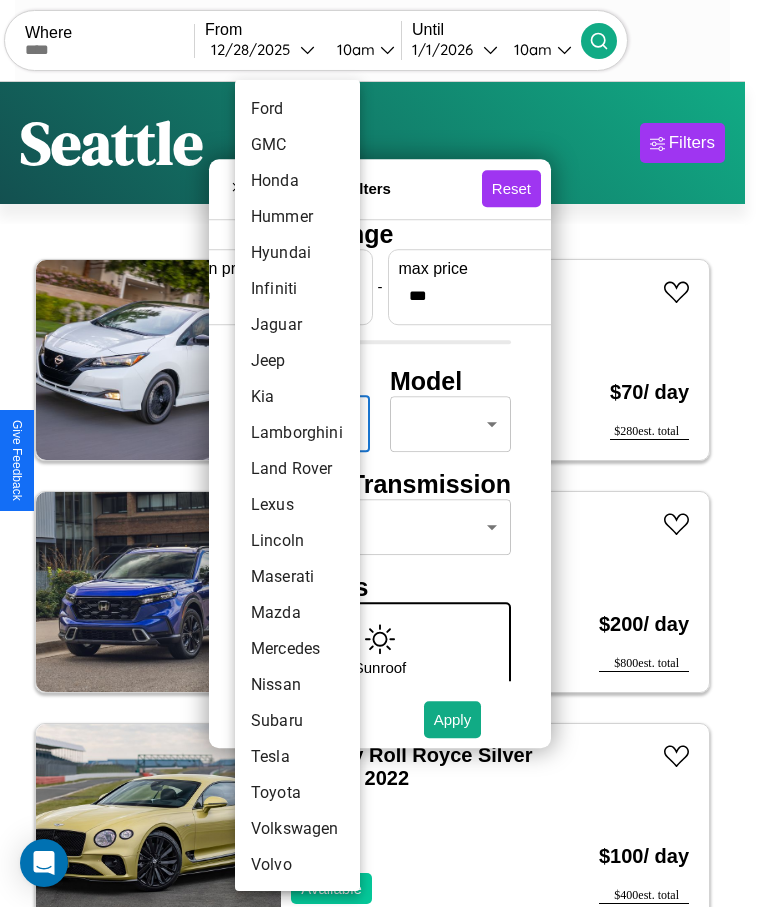click on "Maserati" at bounding box center [297, 577] 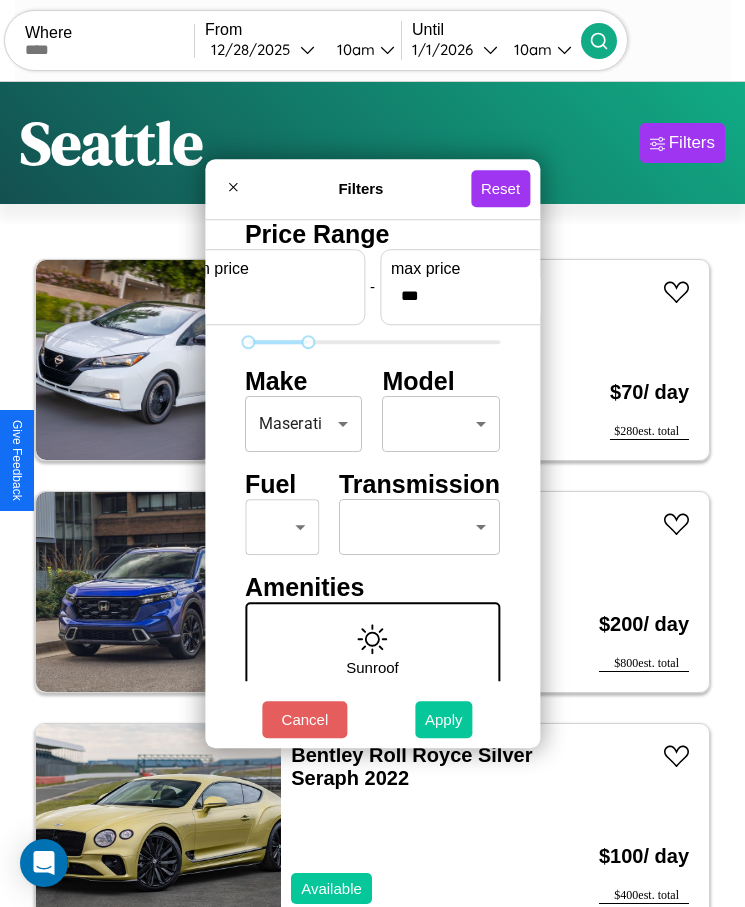 click on "Apply" at bounding box center [444, 719] 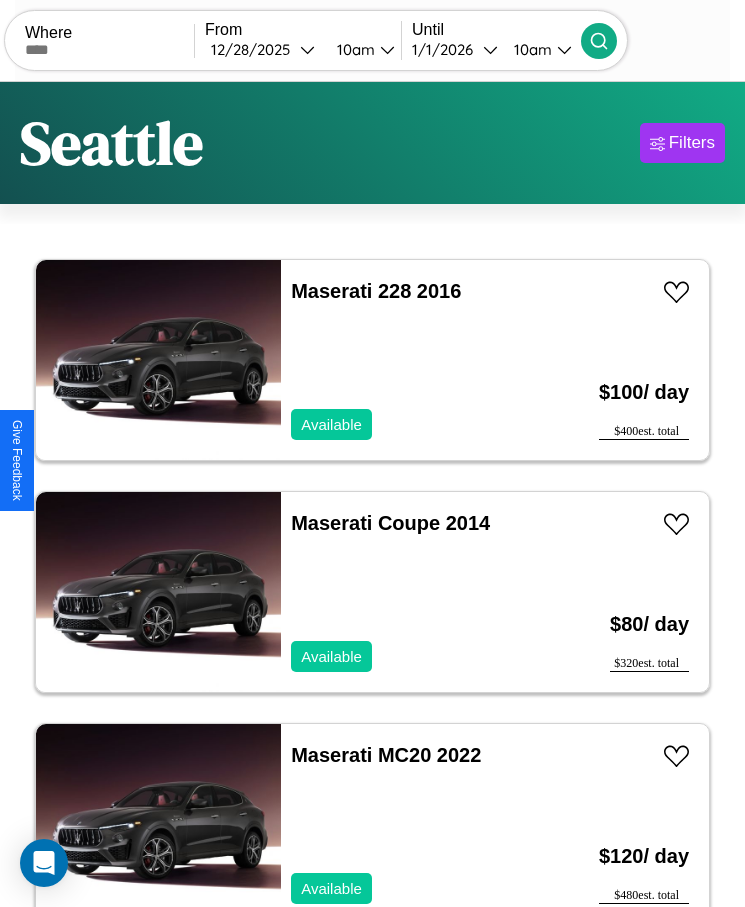 scroll, scrollTop: 50, scrollLeft: 0, axis: vertical 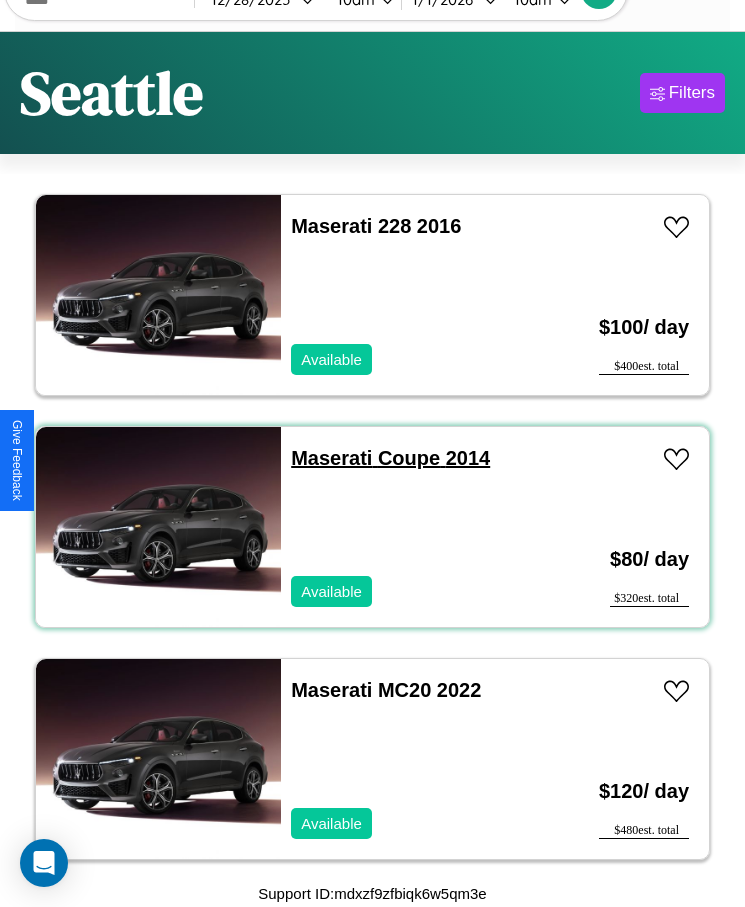 click on "Maserati   Coupe   2014" at bounding box center [390, 458] 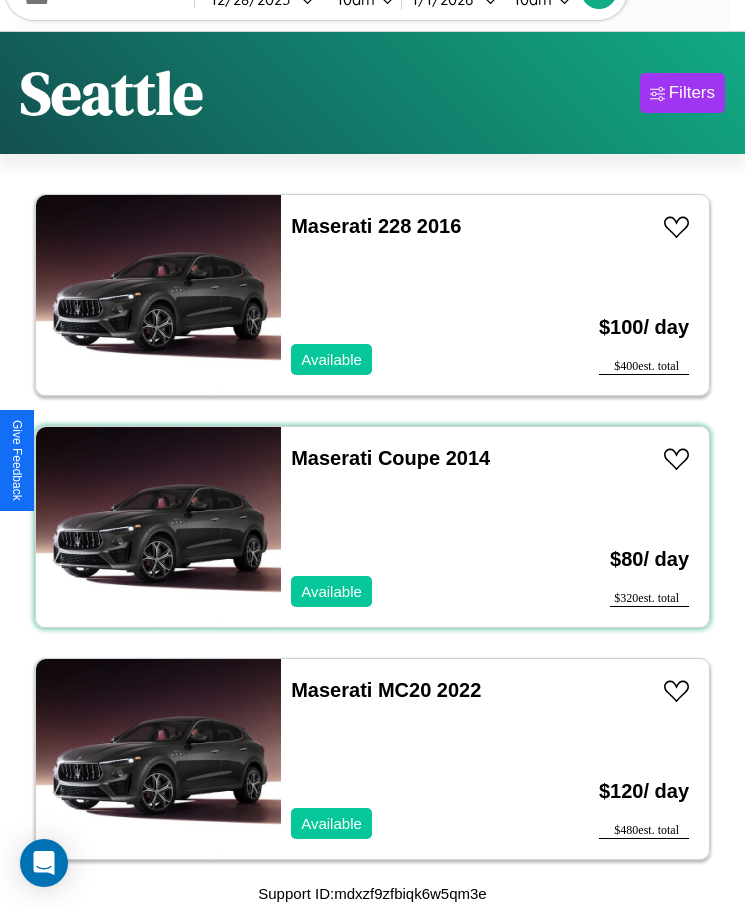 click on "Maserati   Coupe   2014 Available" at bounding box center (413, 527) 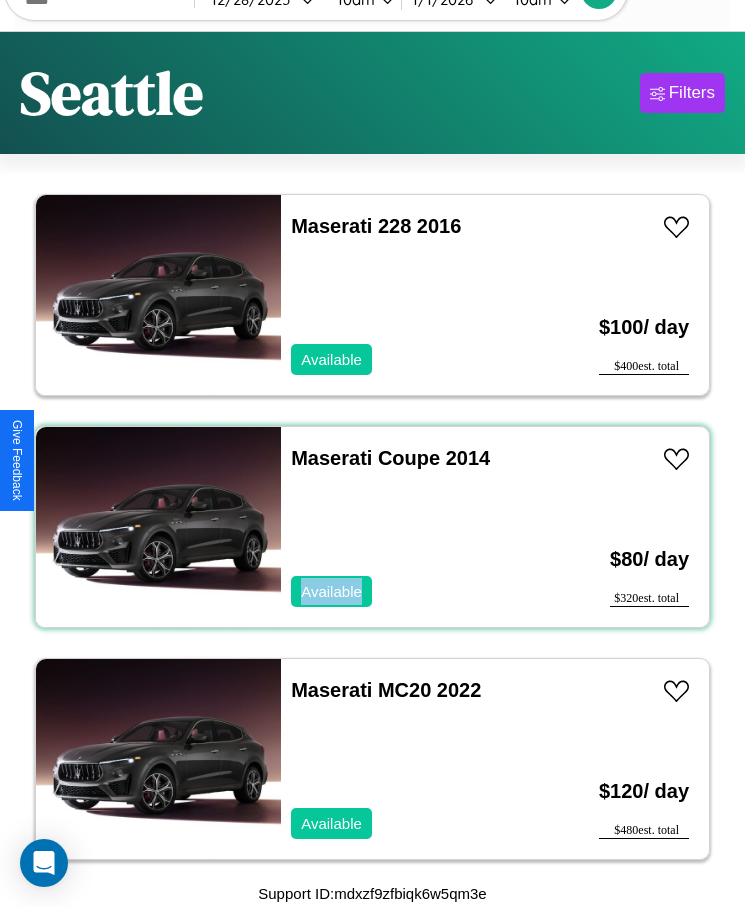 click on "Maserati   Coupe   2014 Available" at bounding box center [413, 527] 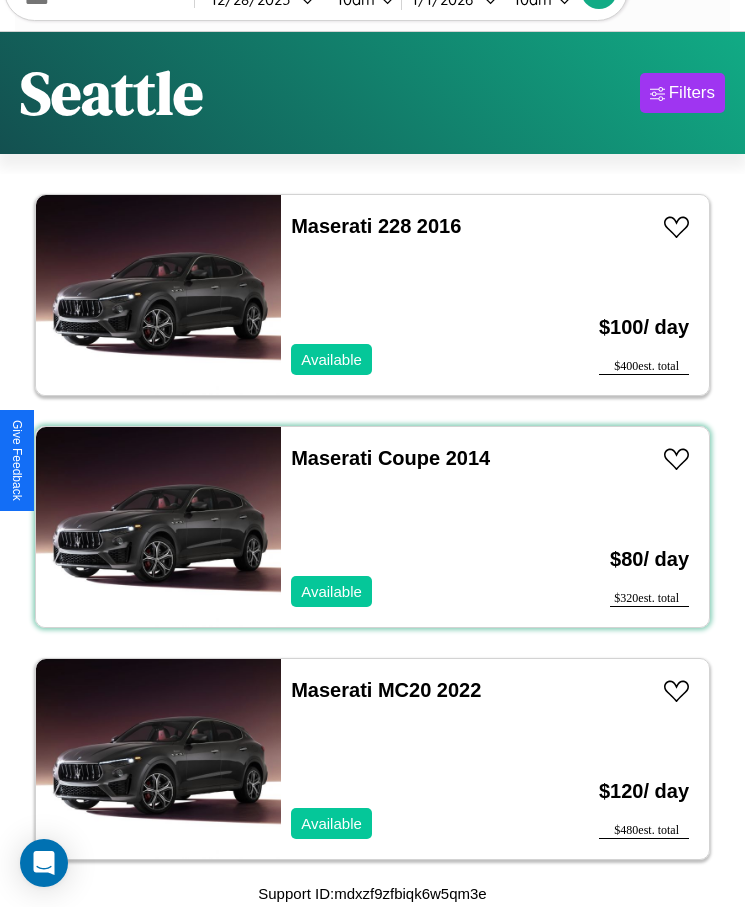 click on "Maserati   Coupe   2014 Available" at bounding box center [413, 527] 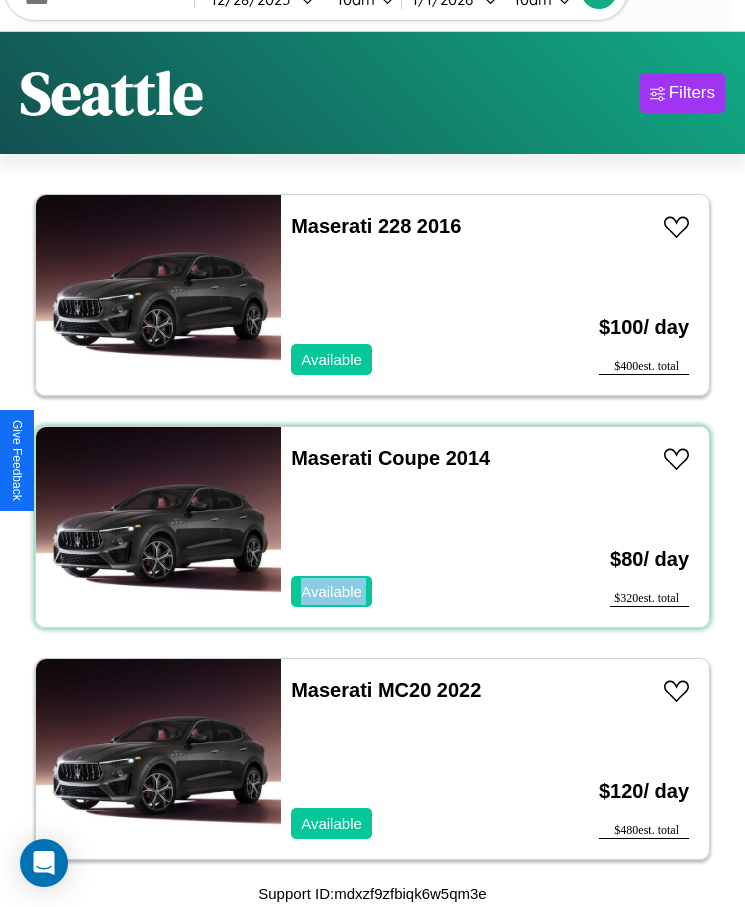 click on "Maserati   Coupe   2014 Available" at bounding box center (413, 527) 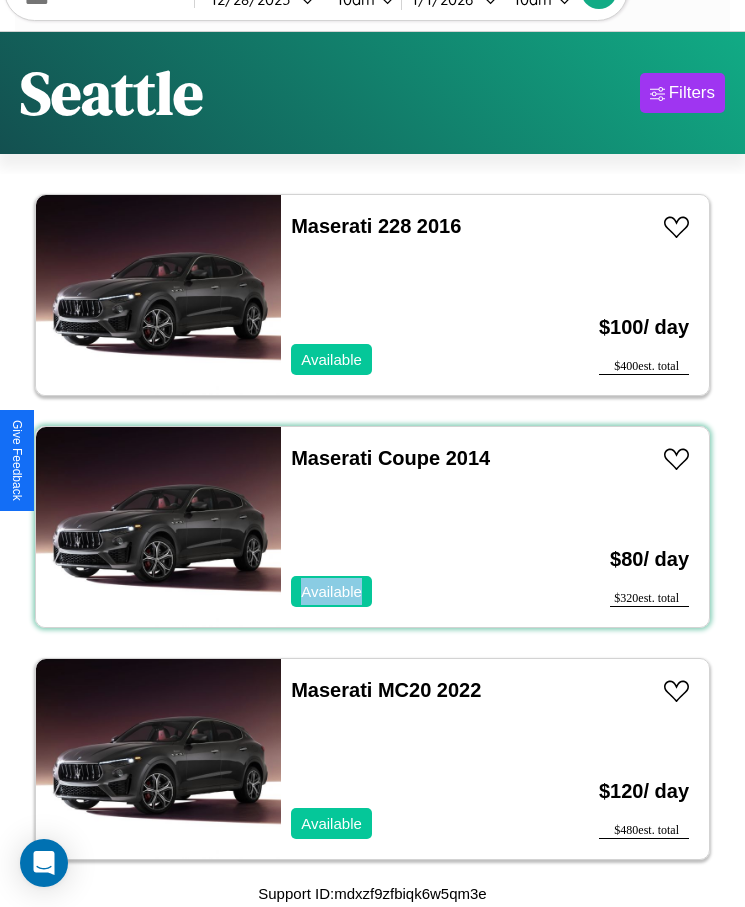 click on "Maserati   Coupe   2014 Available" at bounding box center (413, 527) 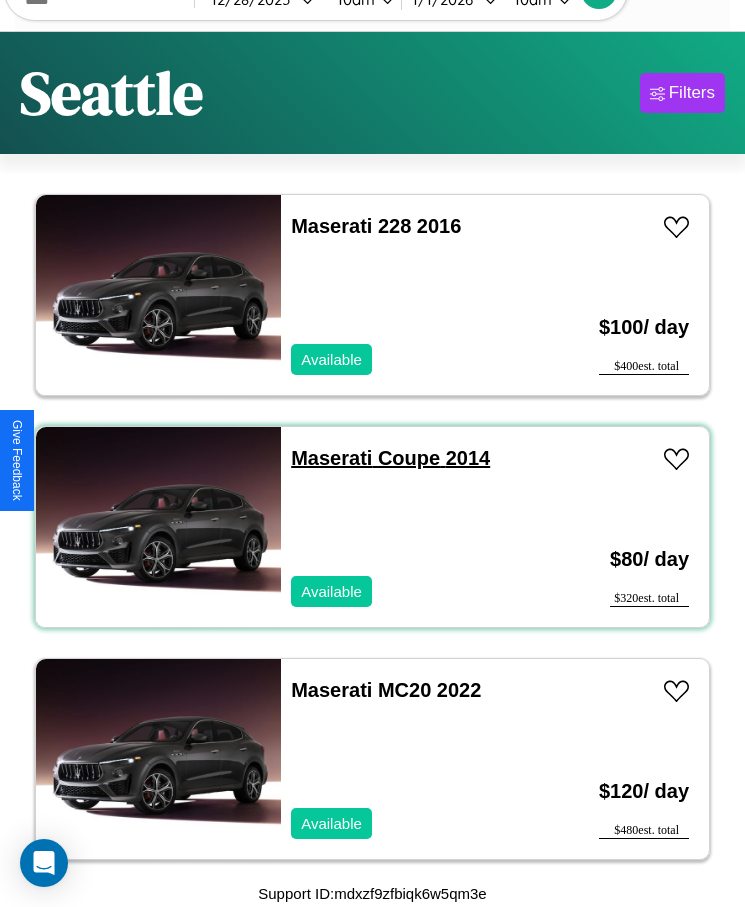 click on "Maserati   Coupe   2014" at bounding box center (390, 458) 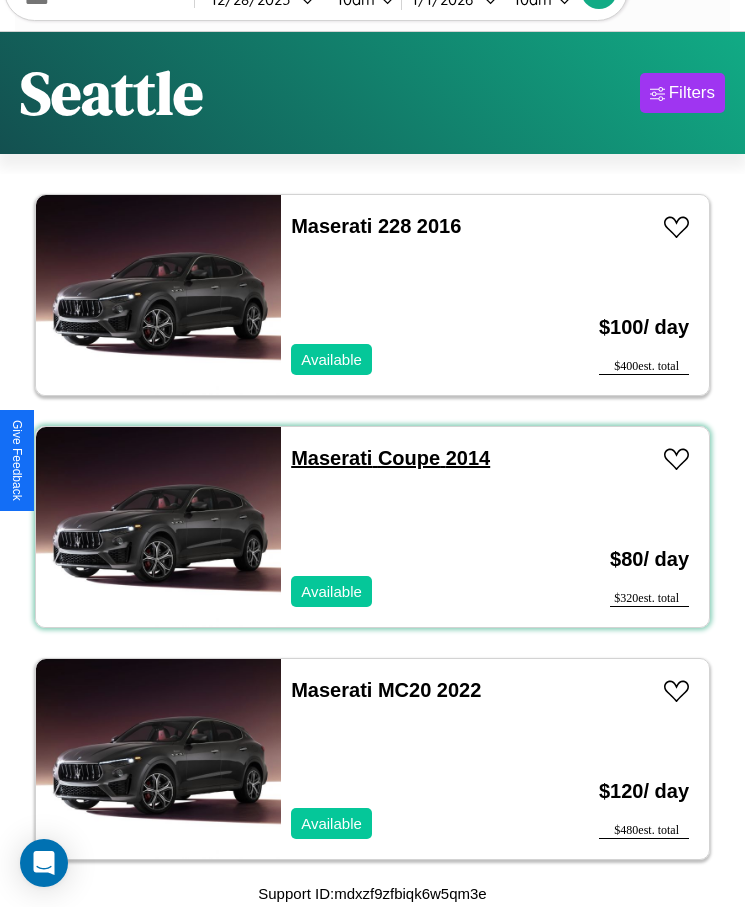scroll, scrollTop: 2, scrollLeft: 0, axis: vertical 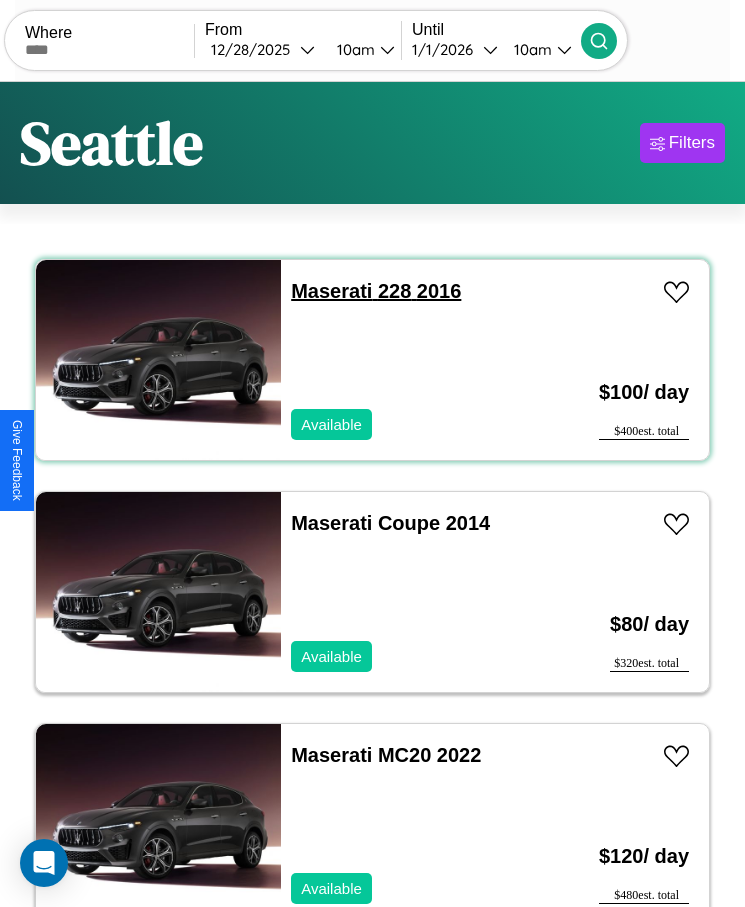 click on "Maserati   228   2016" at bounding box center [376, 291] 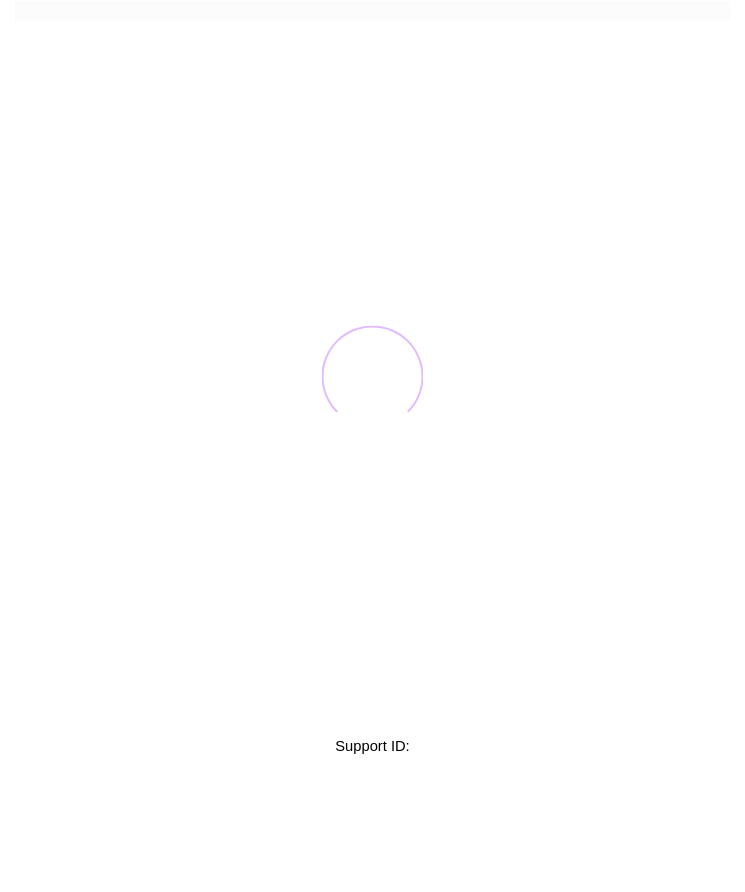 scroll, scrollTop: 0, scrollLeft: 0, axis: both 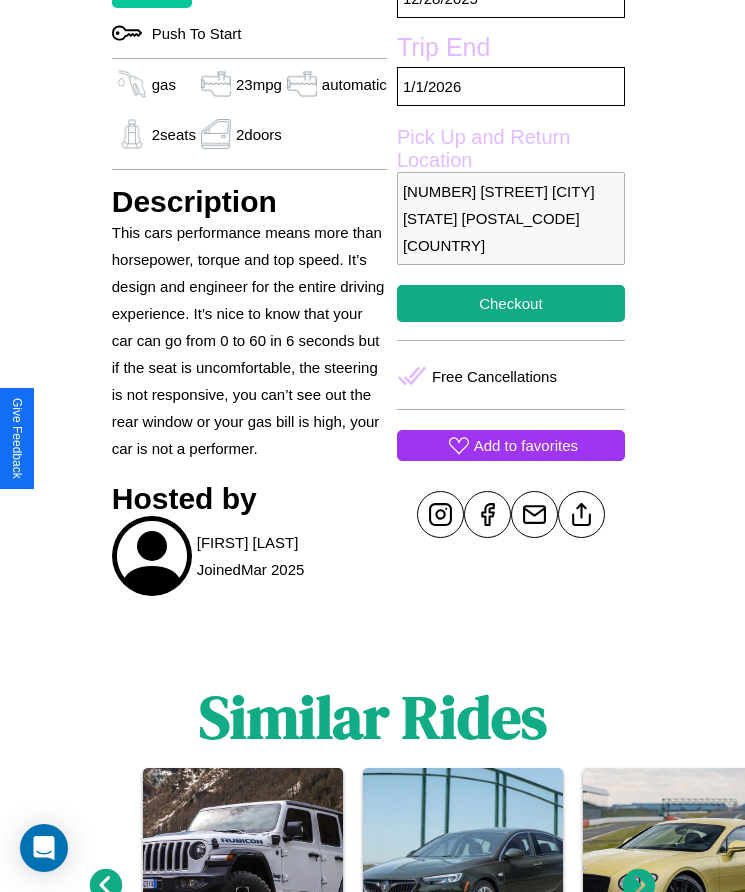 click on "Add to favorites" at bounding box center (526, 445) 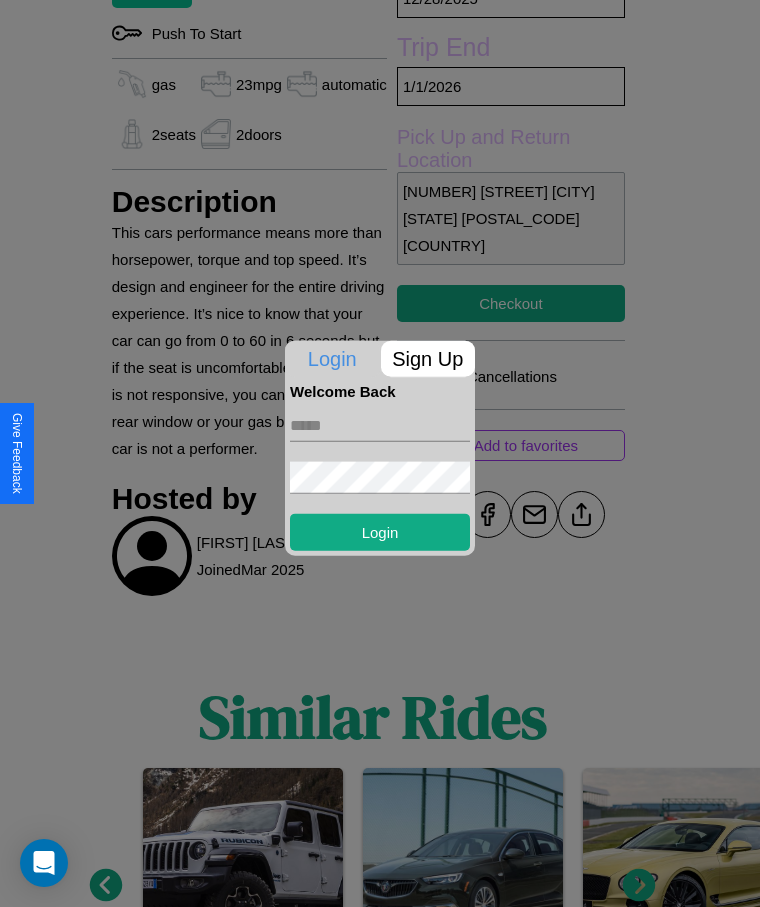 click on "Login" at bounding box center (380, 474) 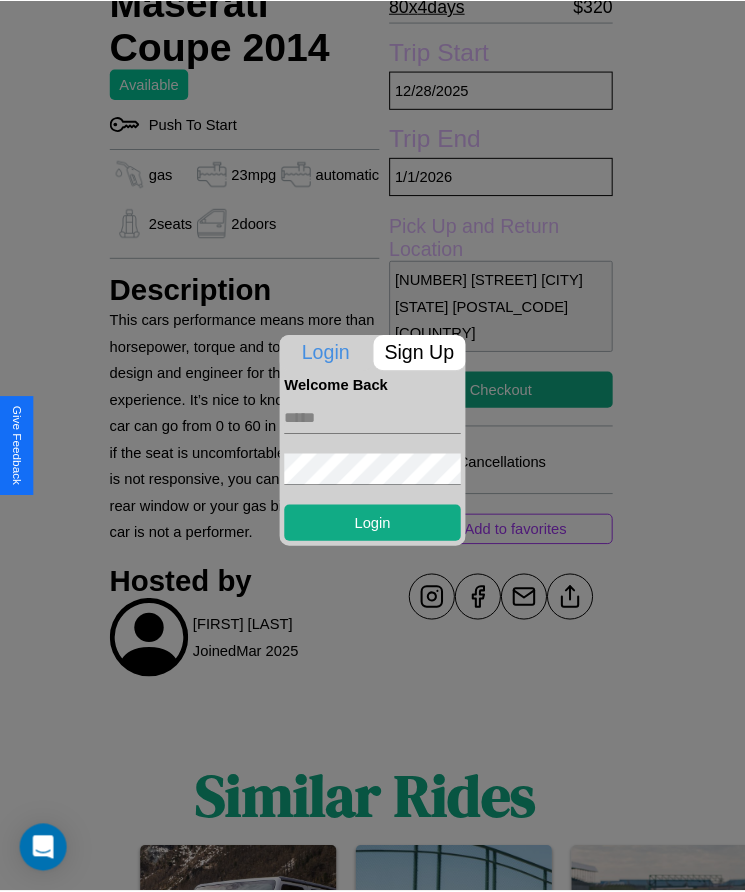 scroll, scrollTop: 555, scrollLeft: 0, axis: vertical 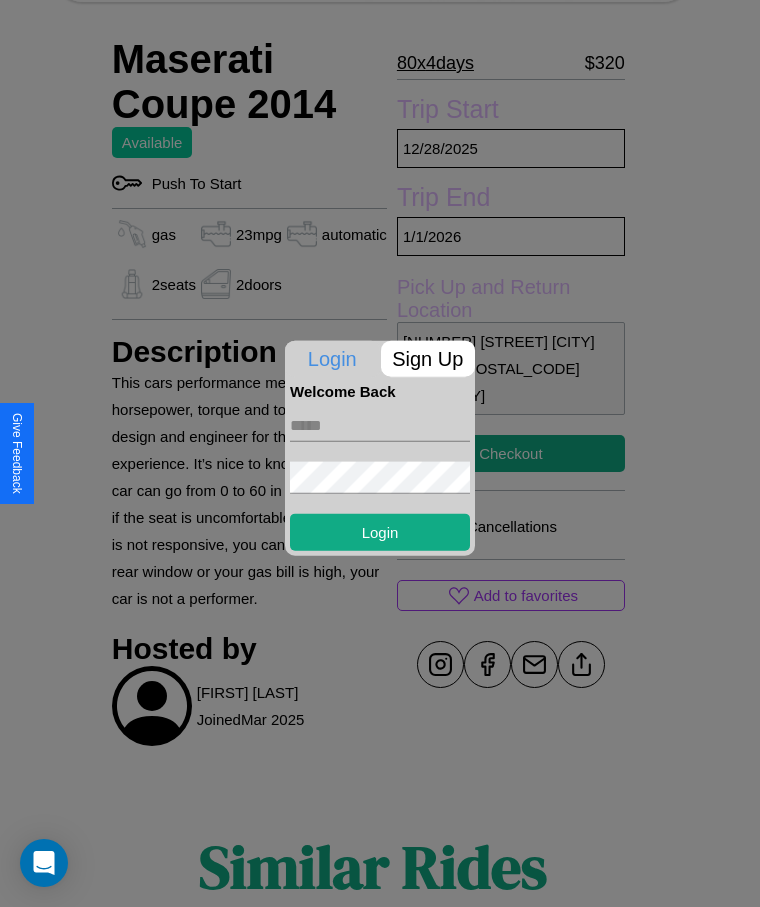 click at bounding box center (380, 453) 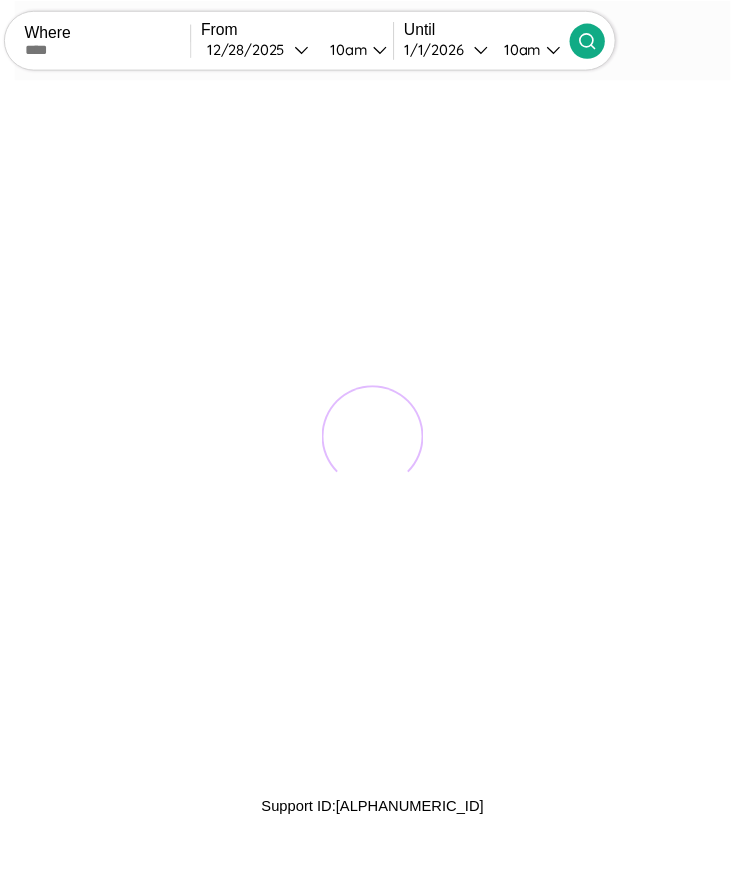 scroll, scrollTop: 0, scrollLeft: 0, axis: both 